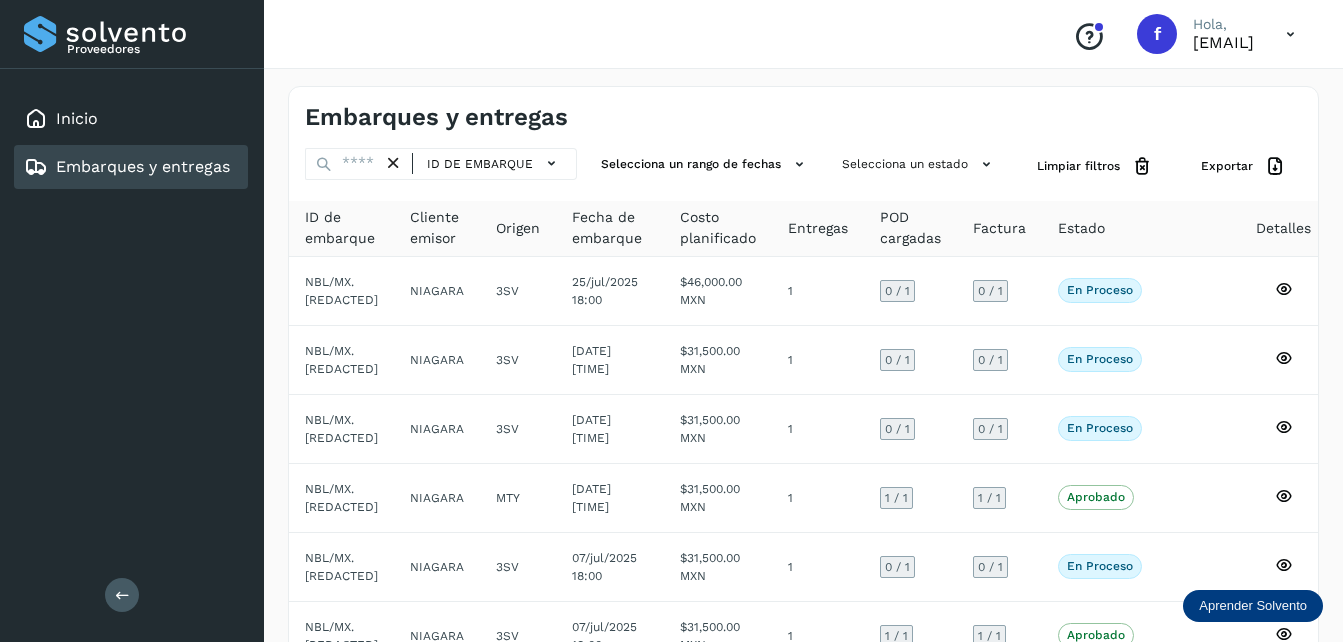 select on "**" 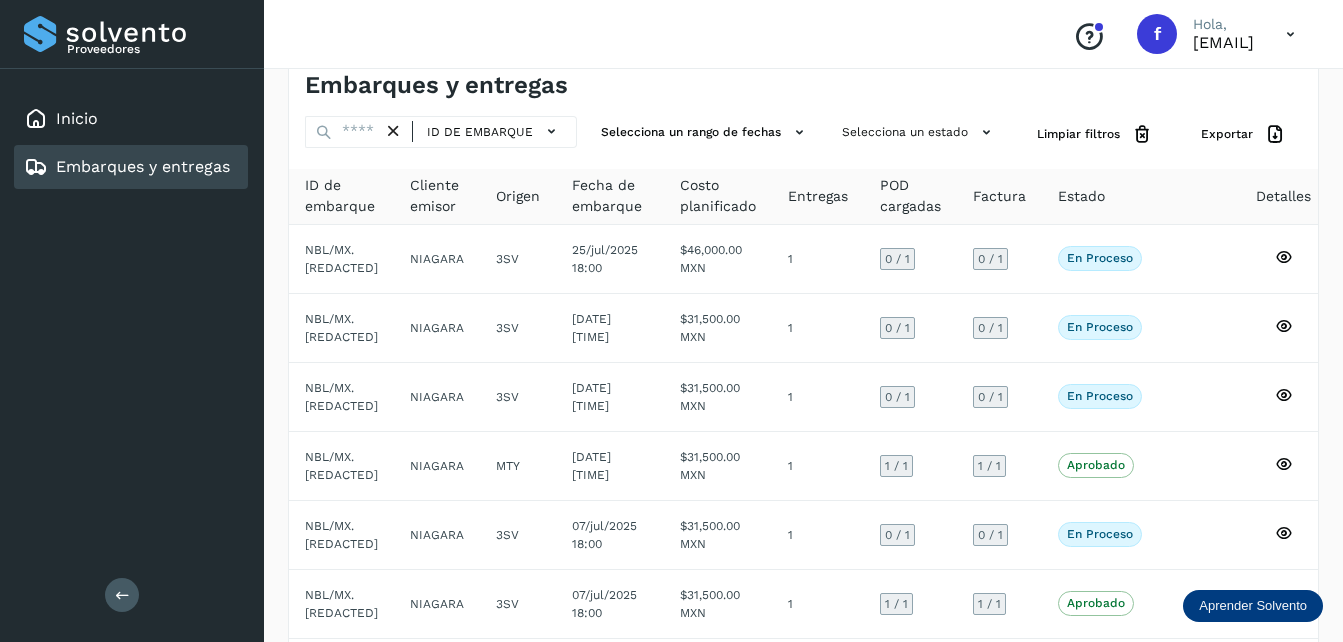 scroll, scrollTop: 0, scrollLeft: 0, axis: both 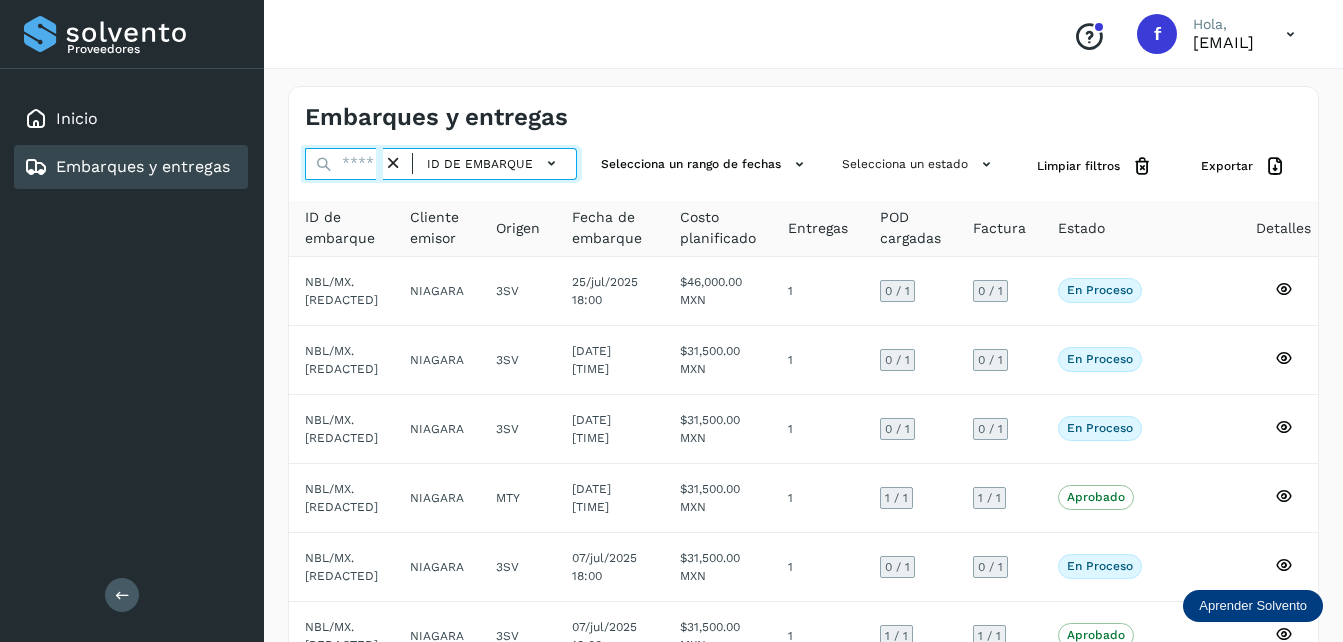 click at bounding box center [344, 164] 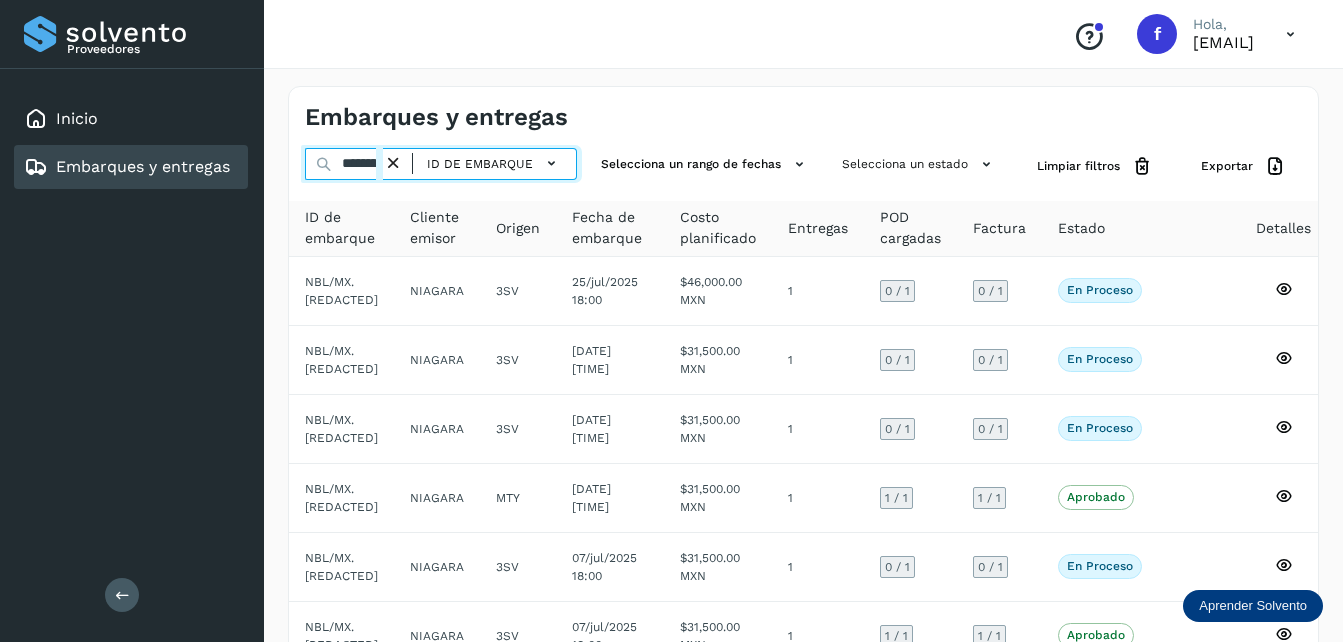 scroll, scrollTop: 0, scrollLeft: 42, axis: horizontal 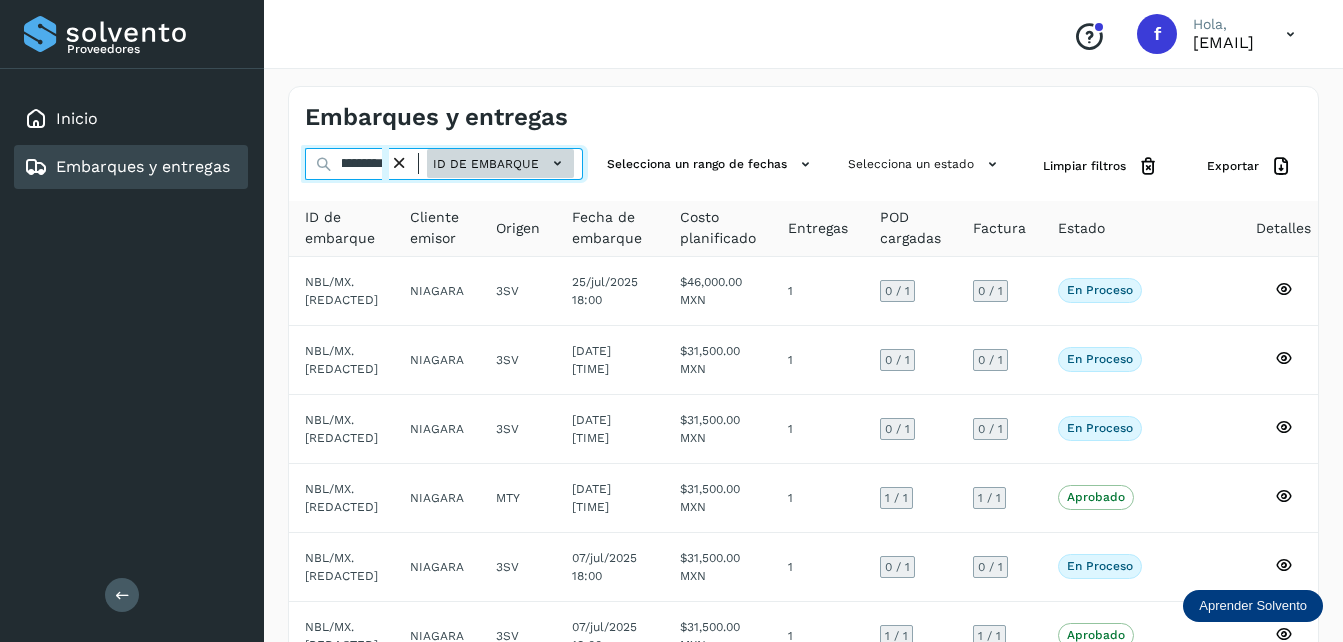 select on "**" 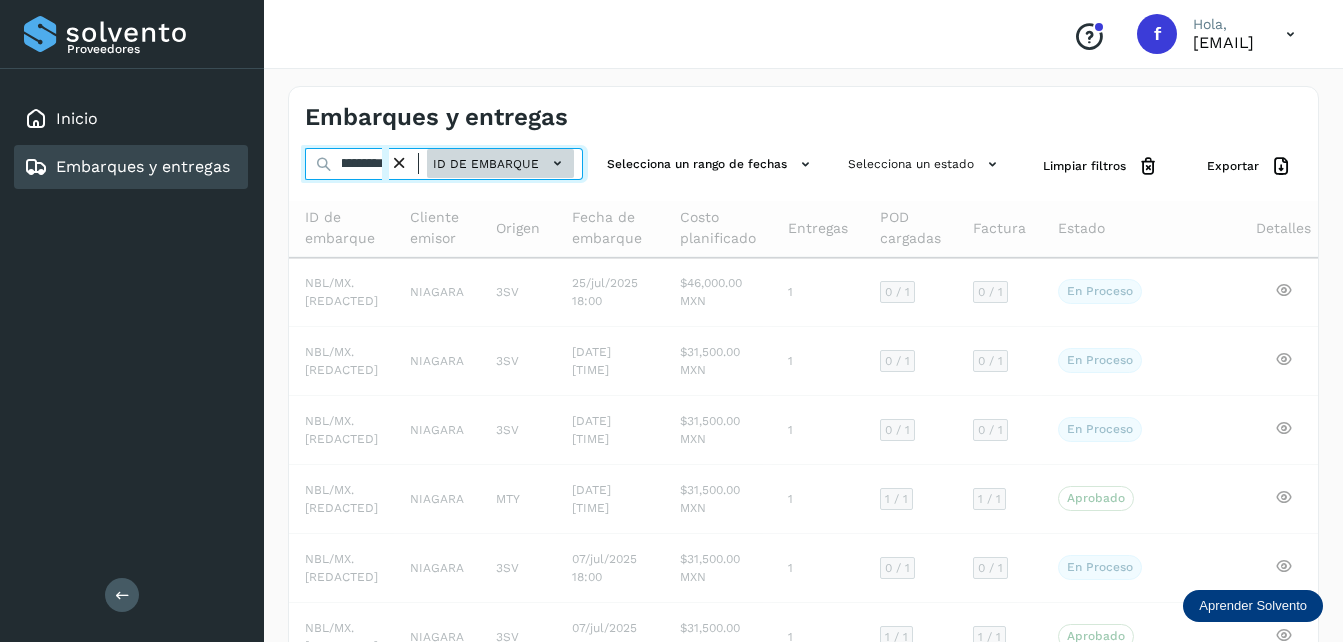 type on "**********" 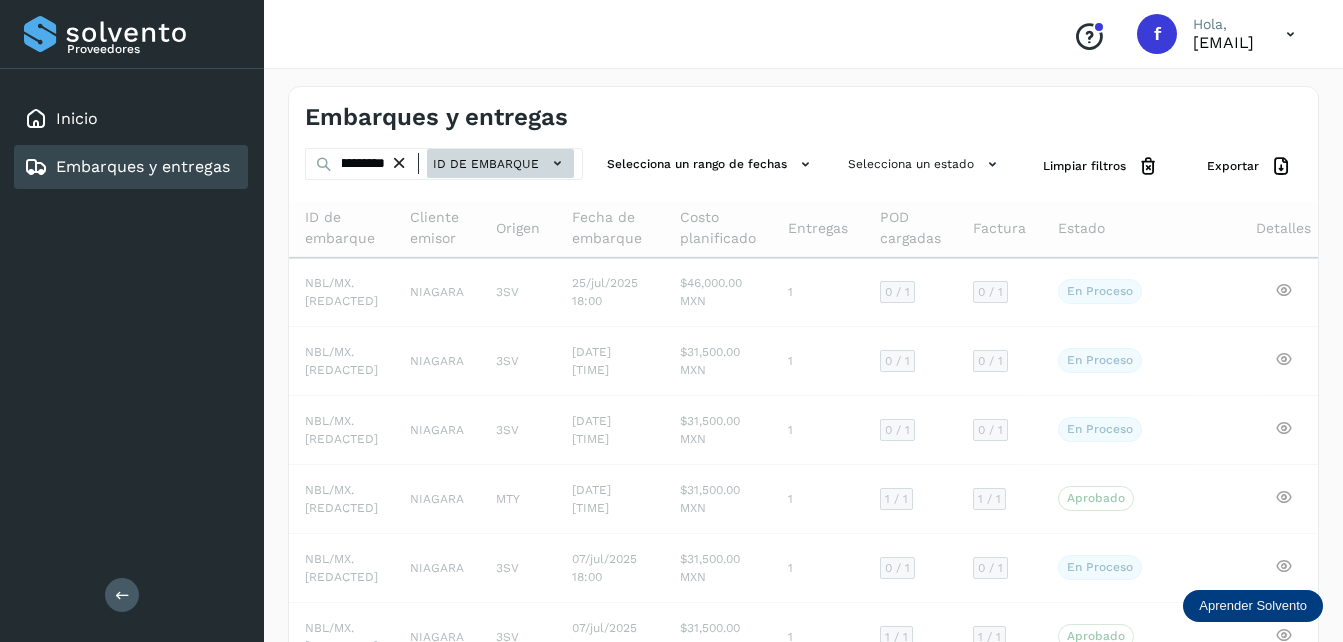 scroll, scrollTop: 0, scrollLeft: 0, axis: both 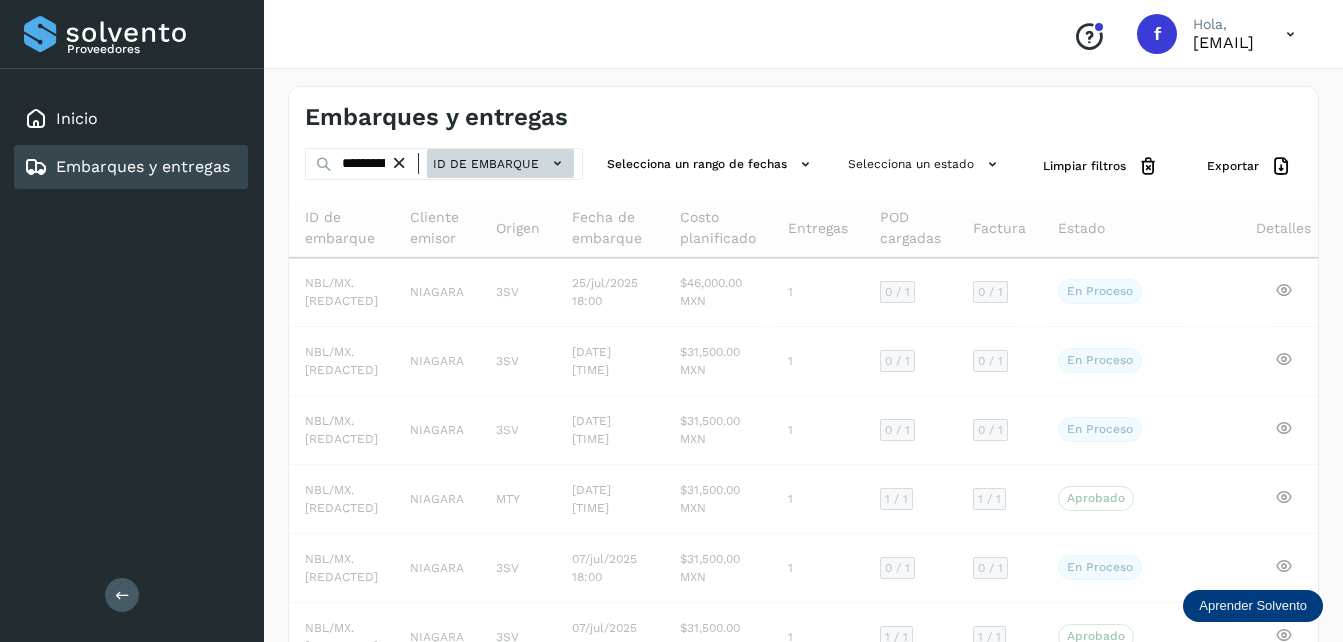 click on "ID de embarque" 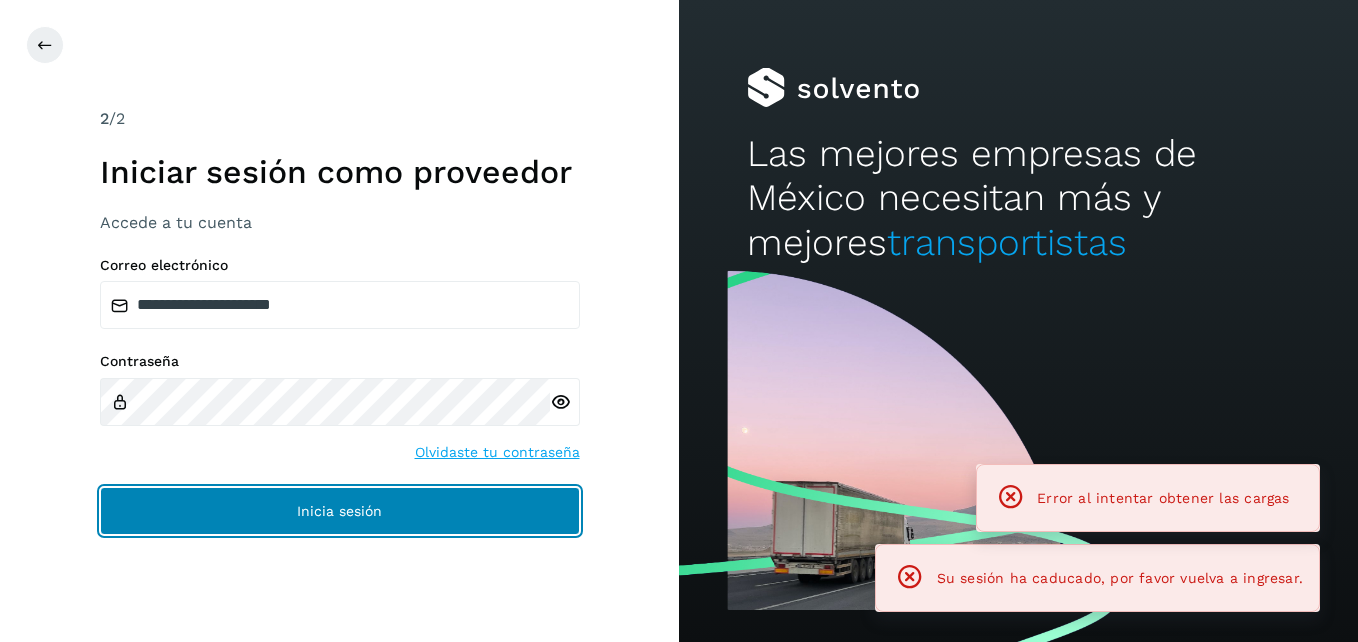 click on "Inicia sesión" at bounding box center [340, 511] 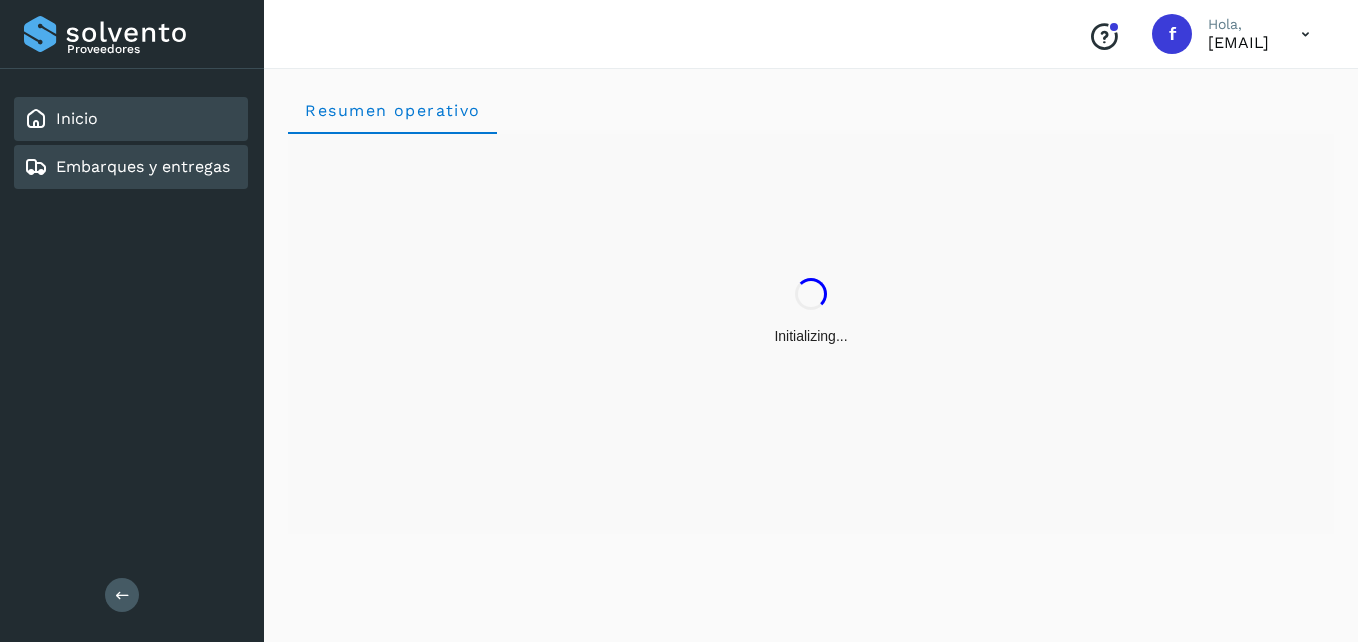 click on "Embarques y entregas" at bounding box center (143, 166) 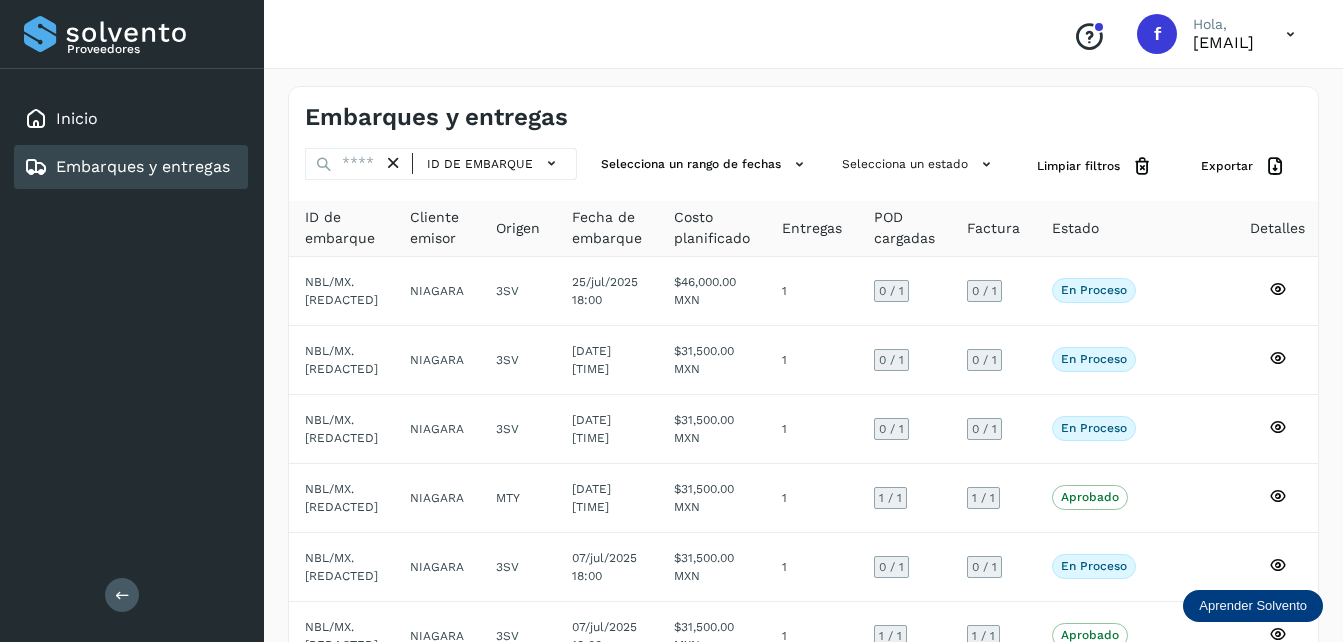 click on "ID de embarque" at bounding box center (441, 166) 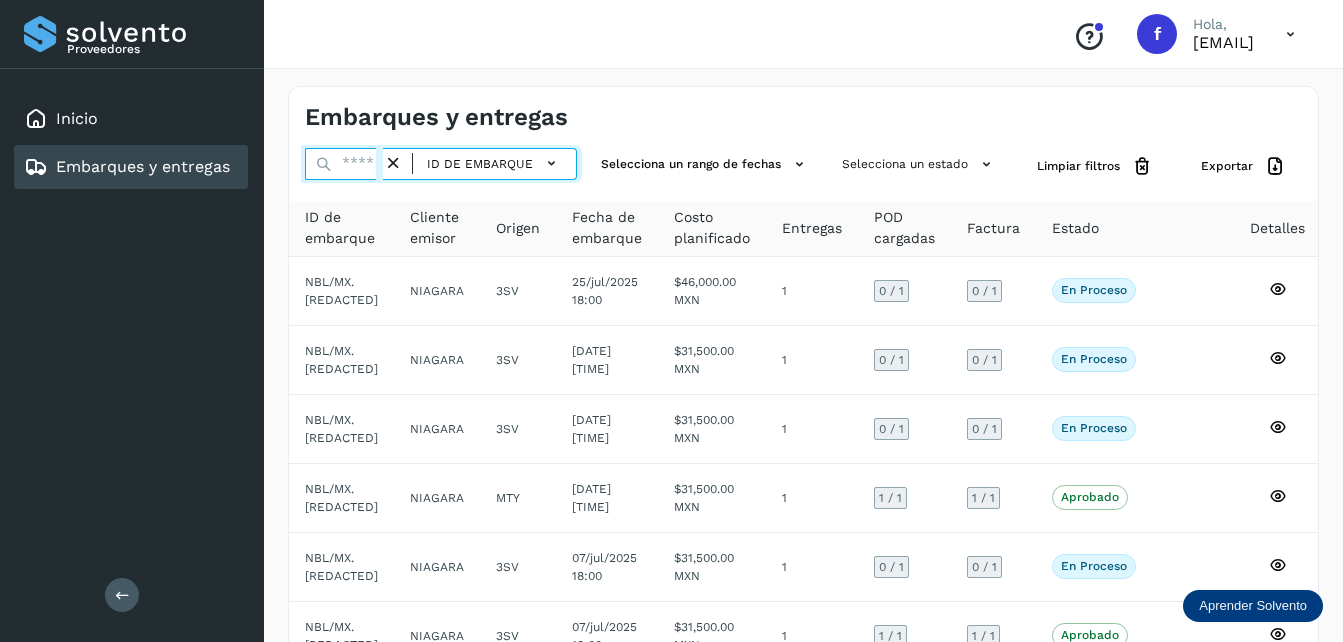 click at bounding box center (344, 164) 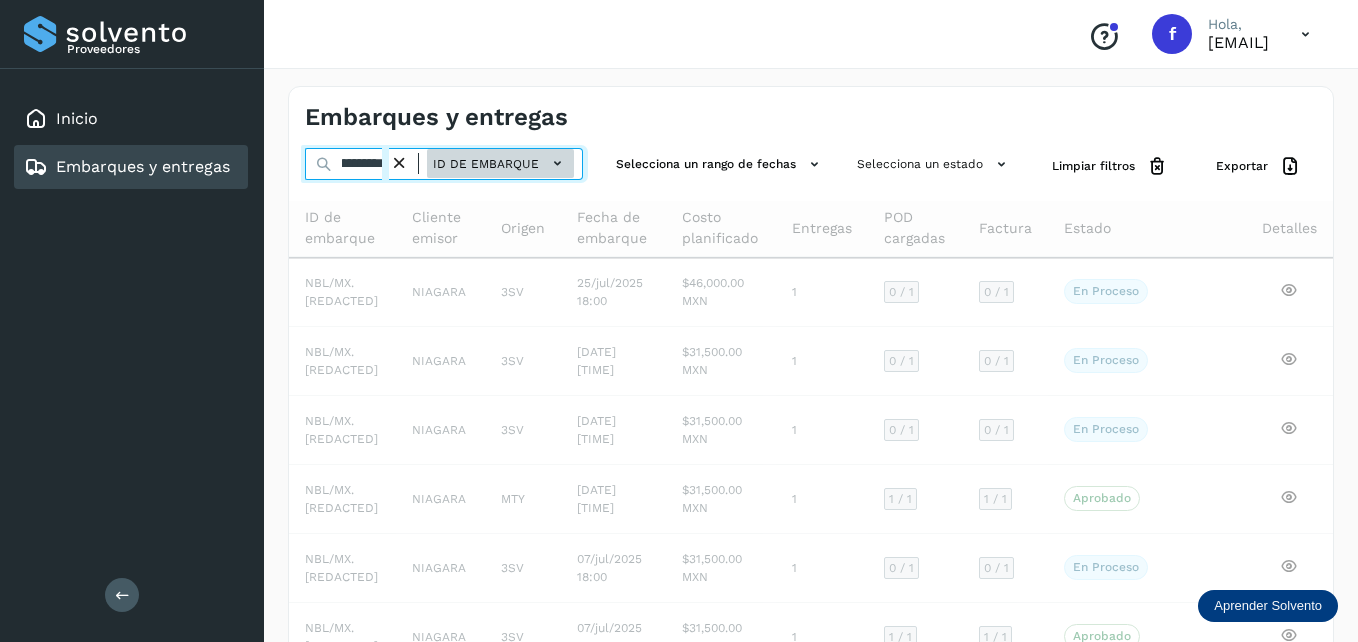 scroll, scrollTop: 0, scrollLeft: 28, axis: horizontal 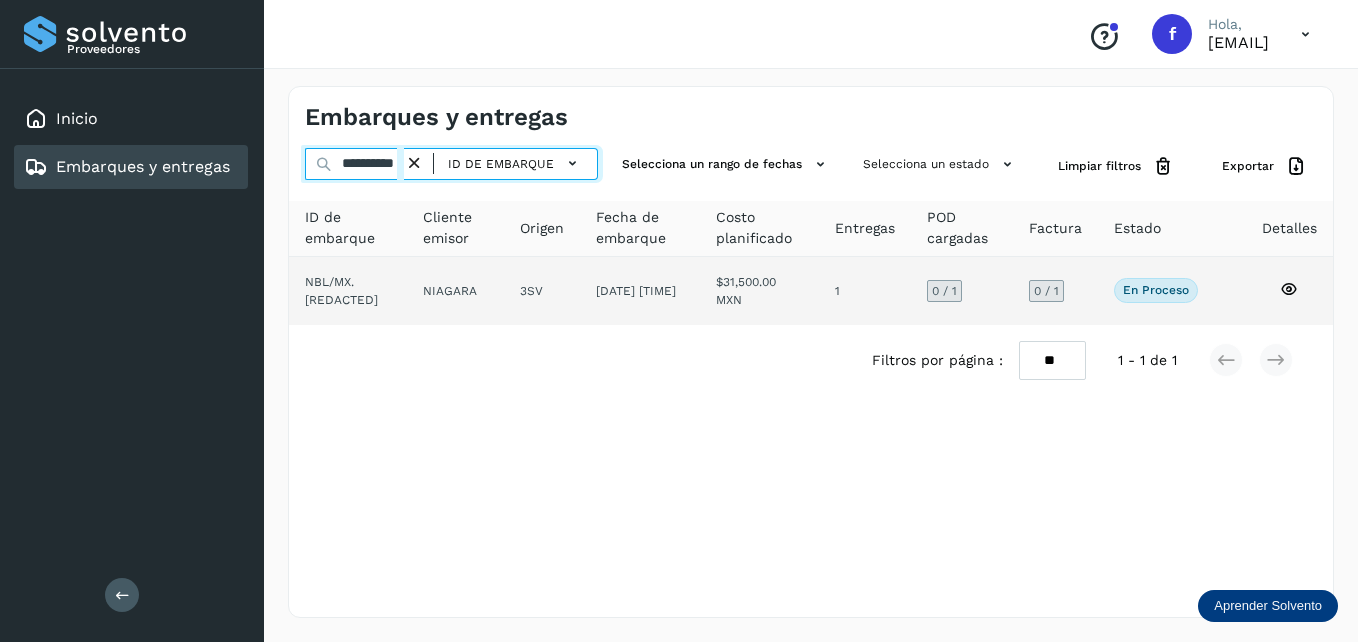 type on "**********" 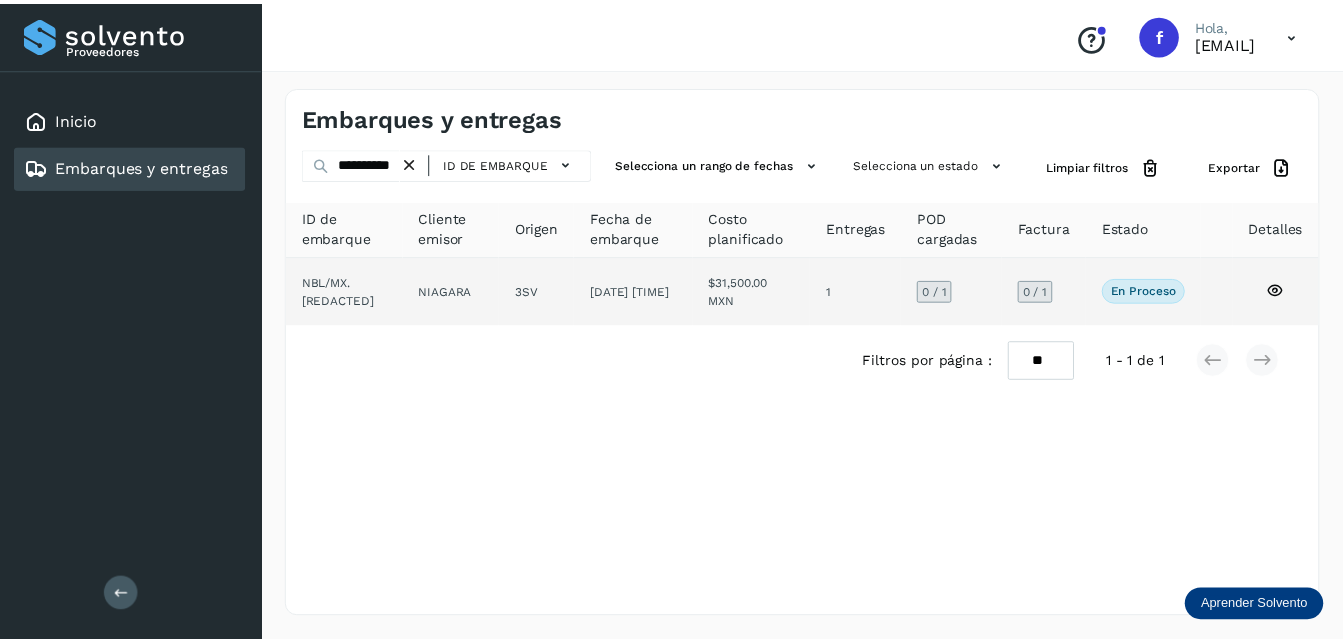 scroll, scrollTop: 0, scrollLeft: 0, axis: both 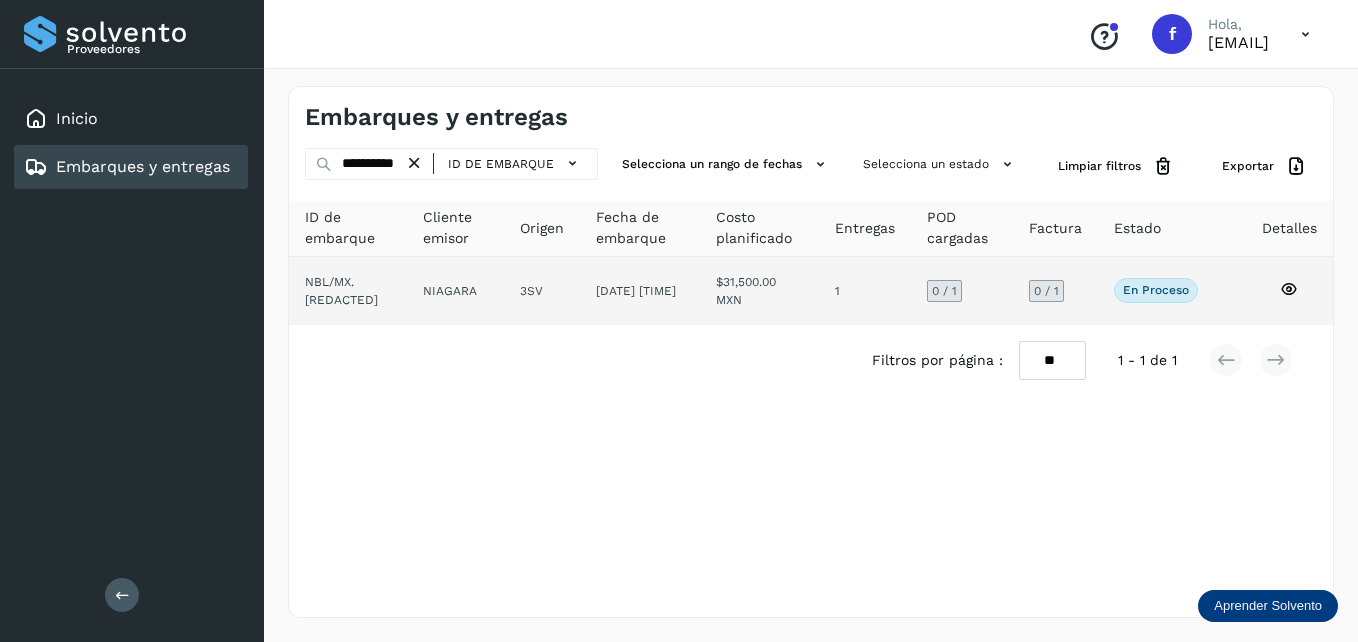click on "NIAGARA" 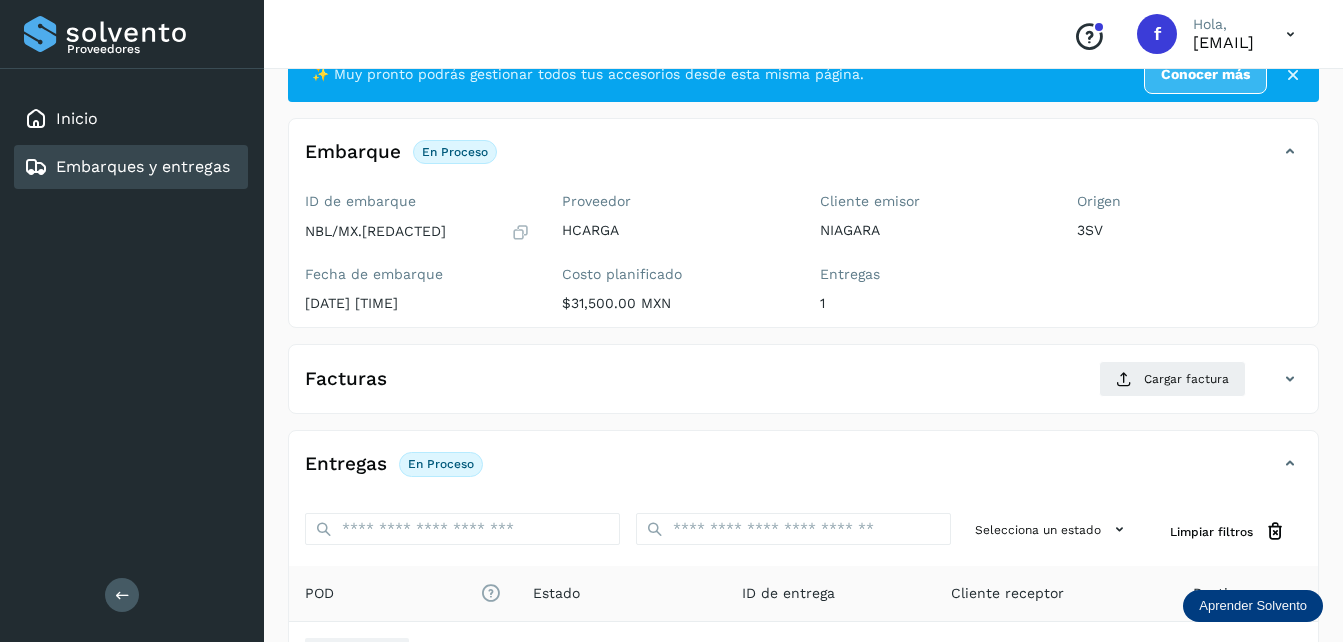 scroll, scrollTop: 100, scrollLeft: 0, axis: vertical 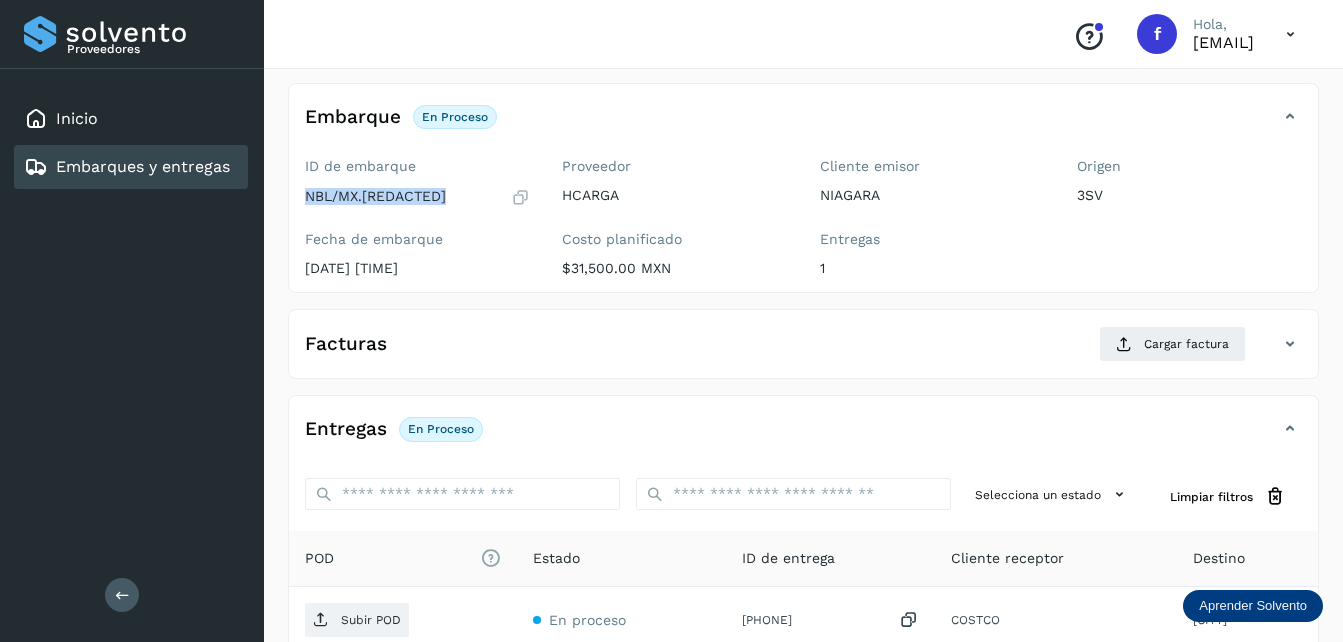 drag, startPoint x: 461, startPoint y: 199, endPoint x: 297, endPoint y: 197, distance: 164.01219 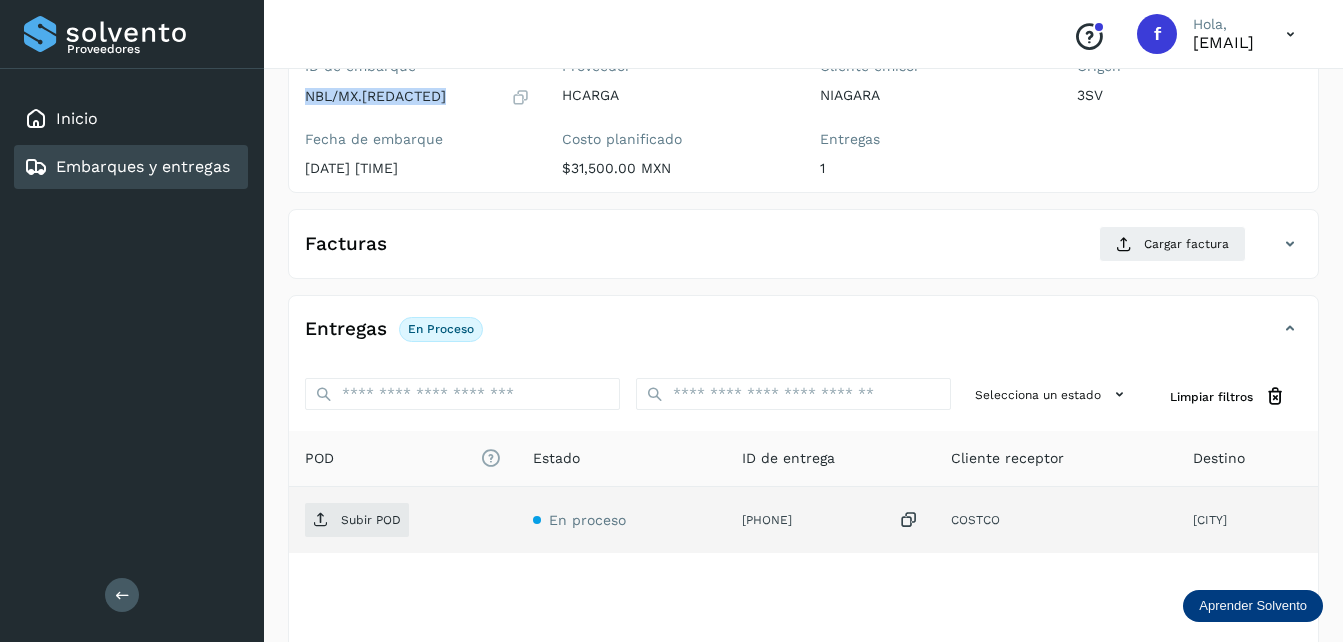 drag, startPoint x: 813, startPoint y: 524, endPoint x: 726, endPoint y: 524, distance: 87 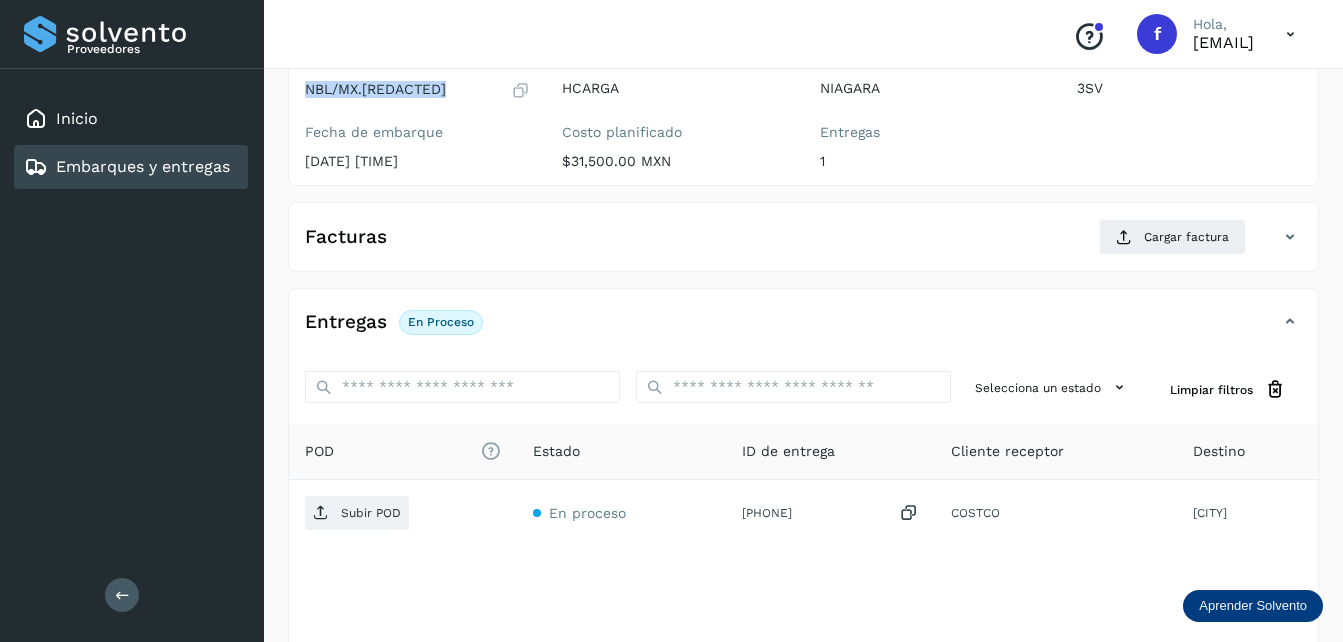 scroll, scrollTop: 0, scrollLeft: 0, axis: both 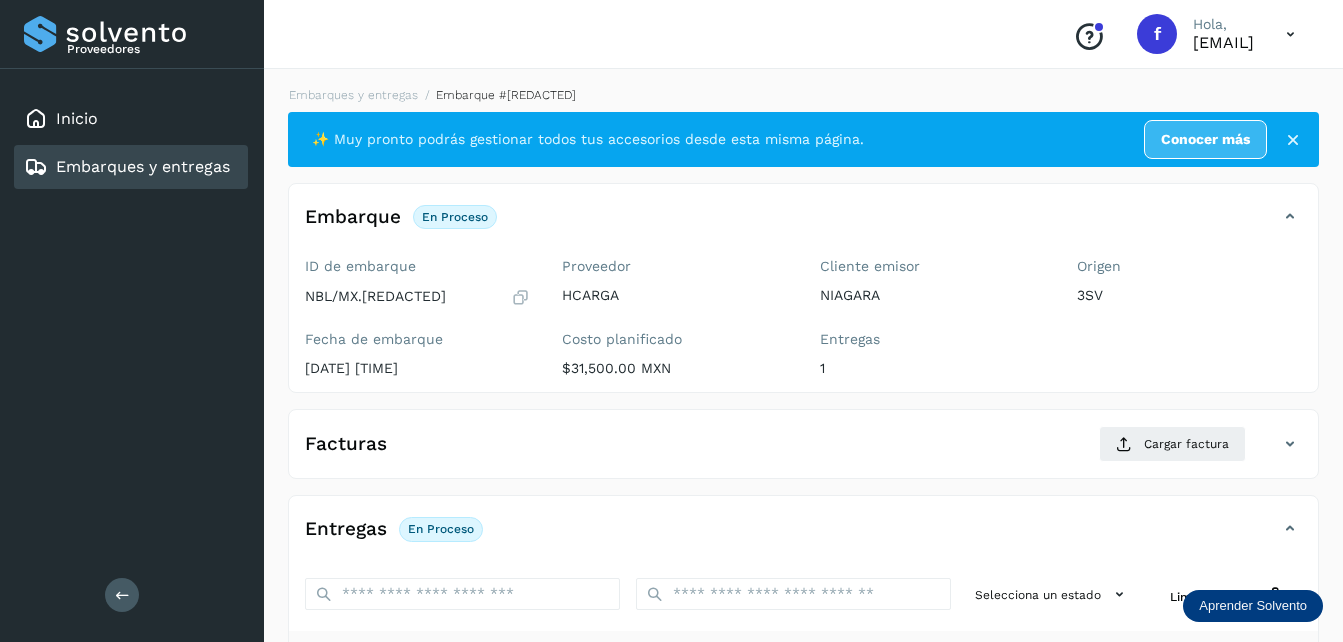 click at bounding box center [1293, 140] 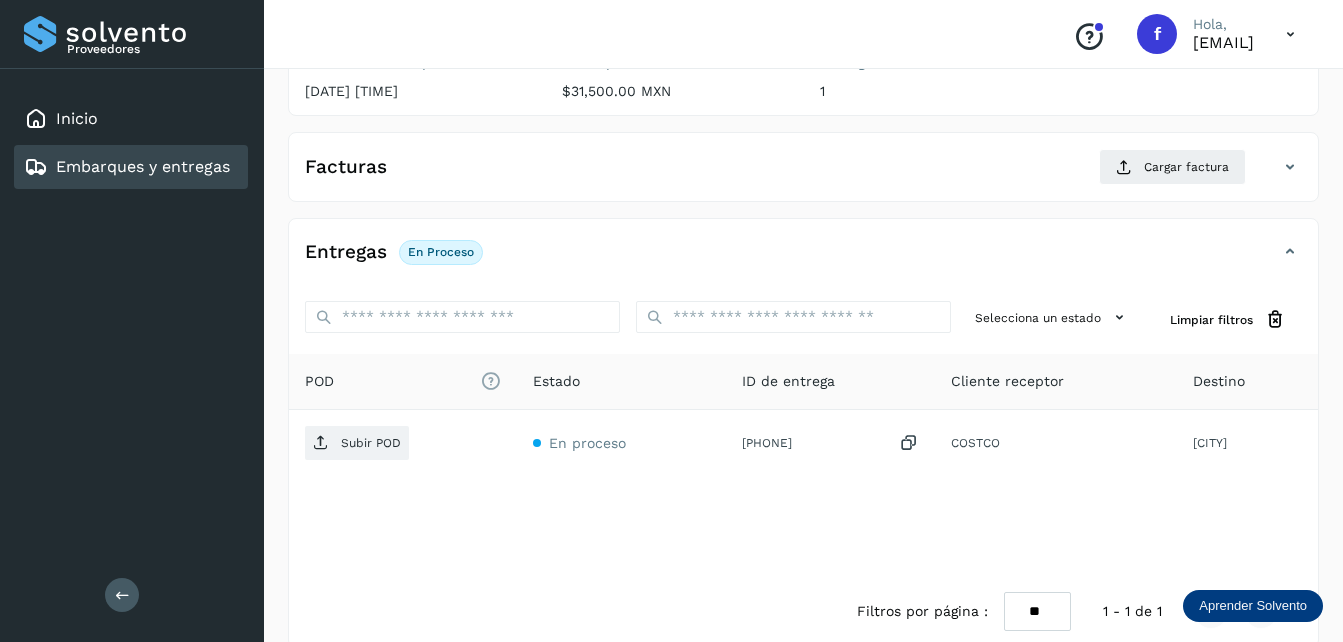 scroll, scrollTop: 244, scrollLeft: 0, axis: vertical 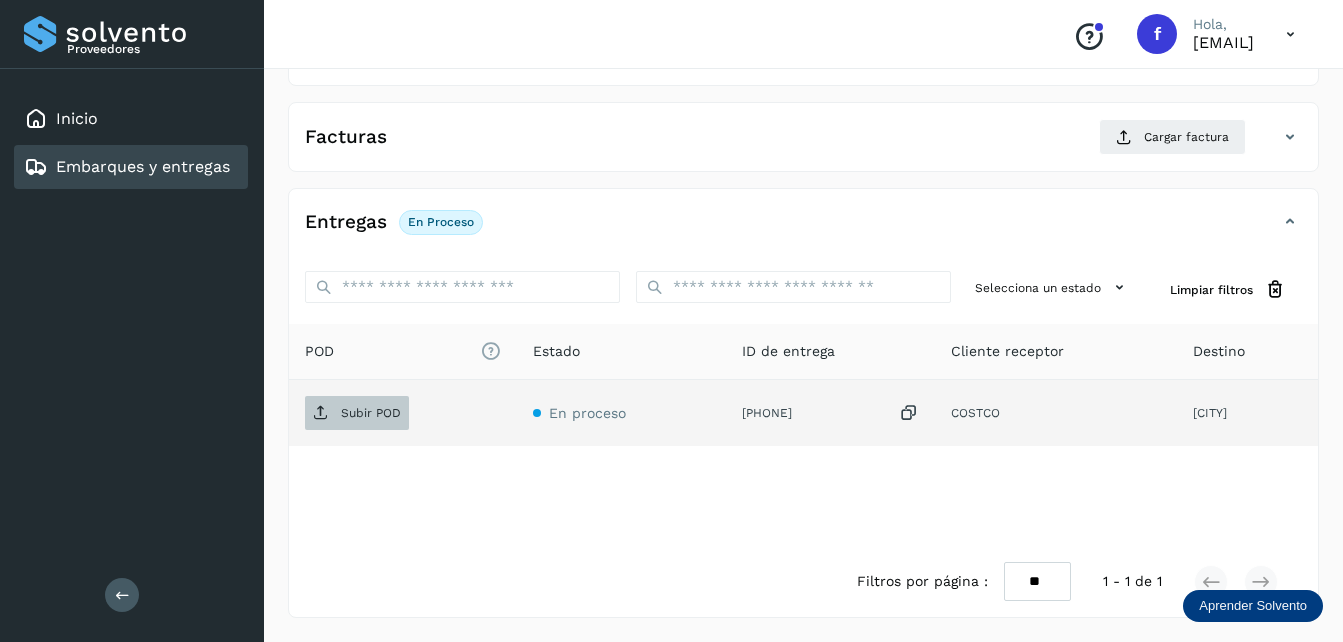 click on "Subir POD" at bounding box center [371, 413] 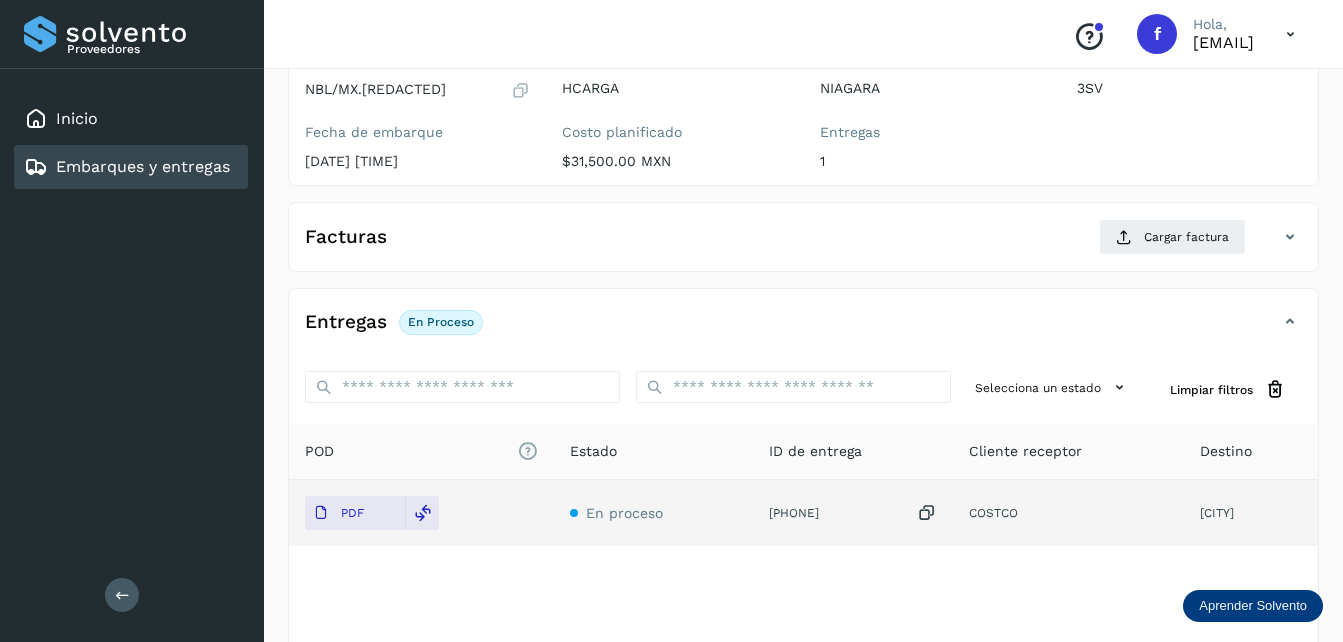 scroll, scrollTop: 0, scrollLeft: 0, axis: both 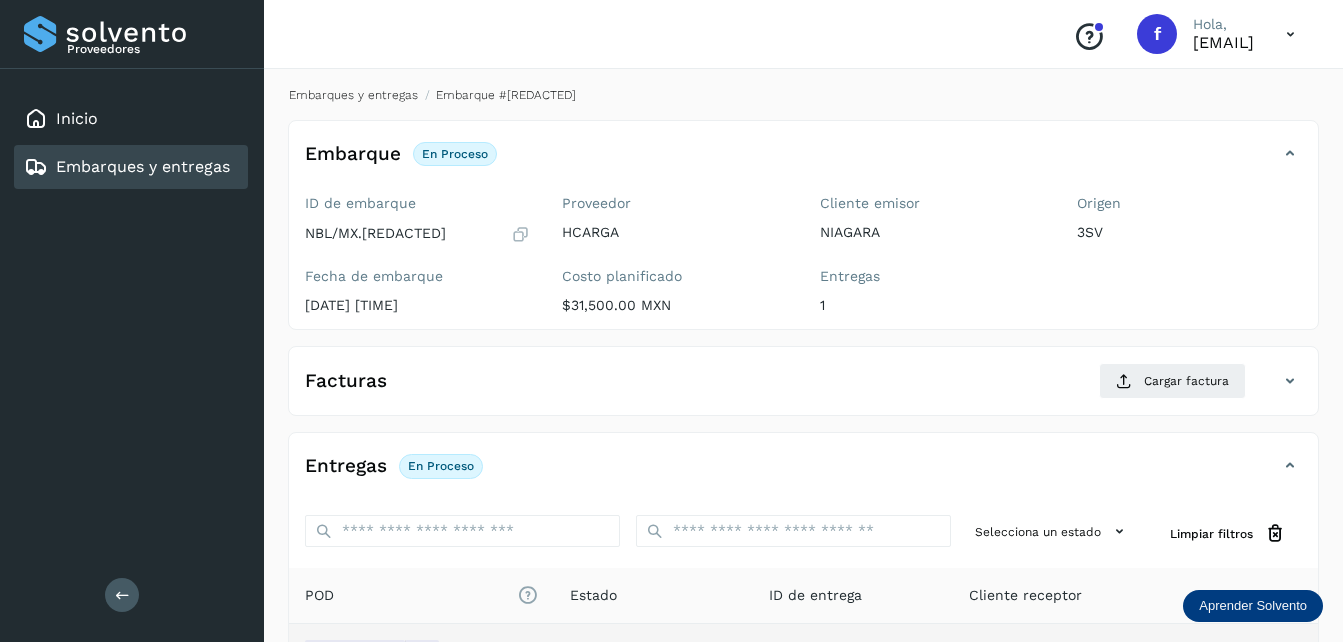 click on "Embarques y entregas" at bounding box center [353, 95] 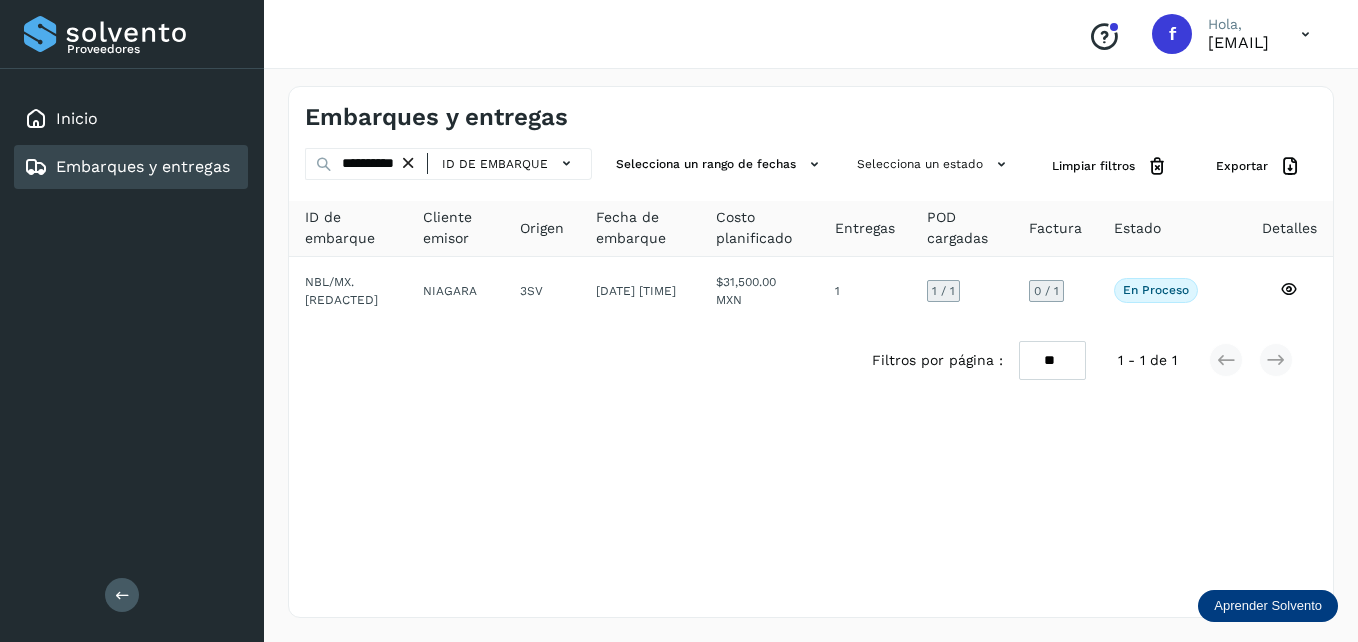 click at bounding box center [408, 163] 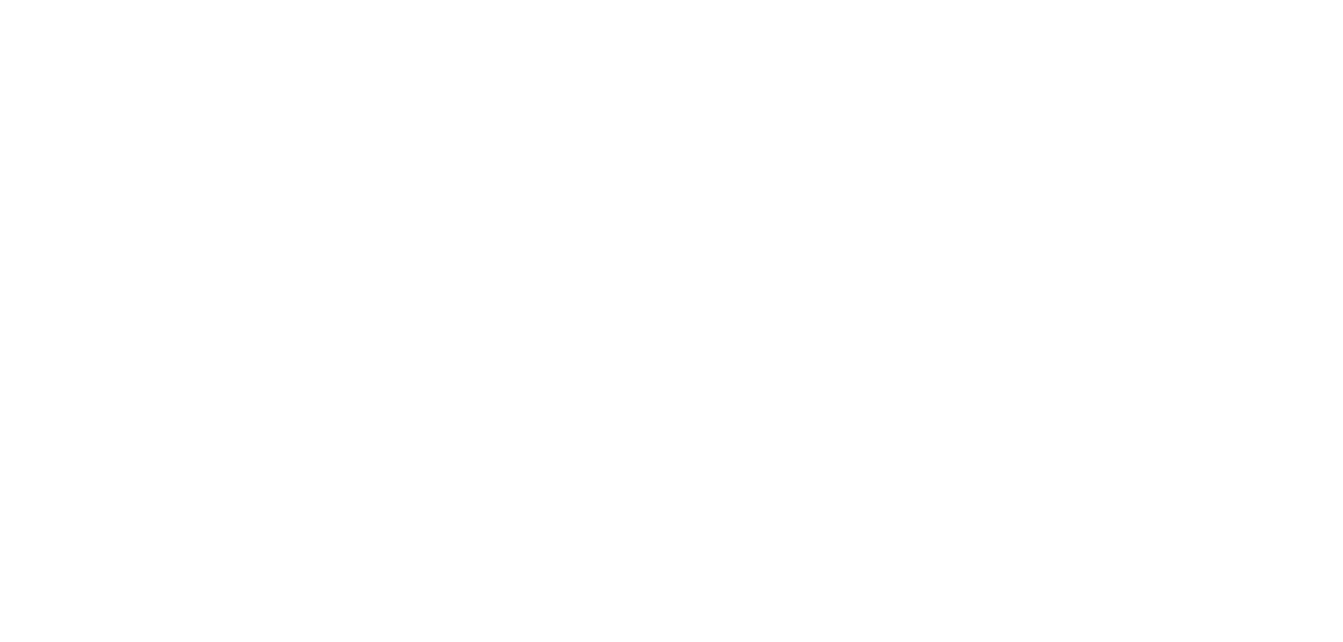 scroll, scrollTop: 0, scrollLeft: 0, axis: both 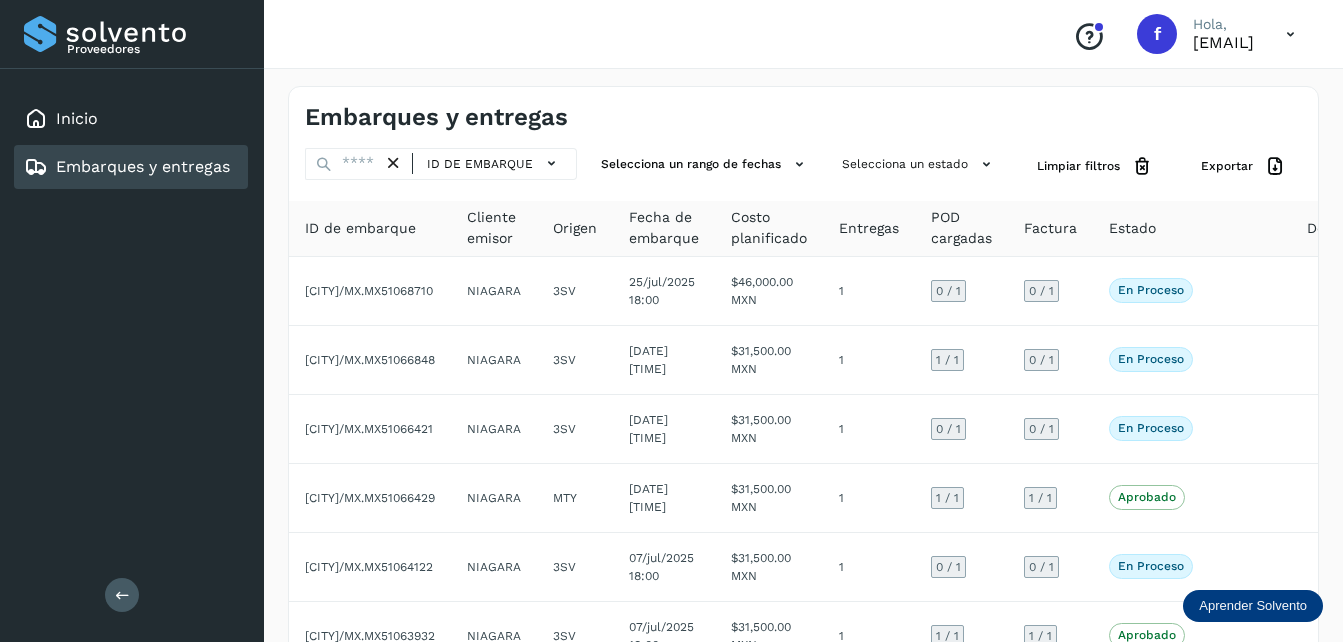 click on "ID de embarque" at bounding box center (360, 228) 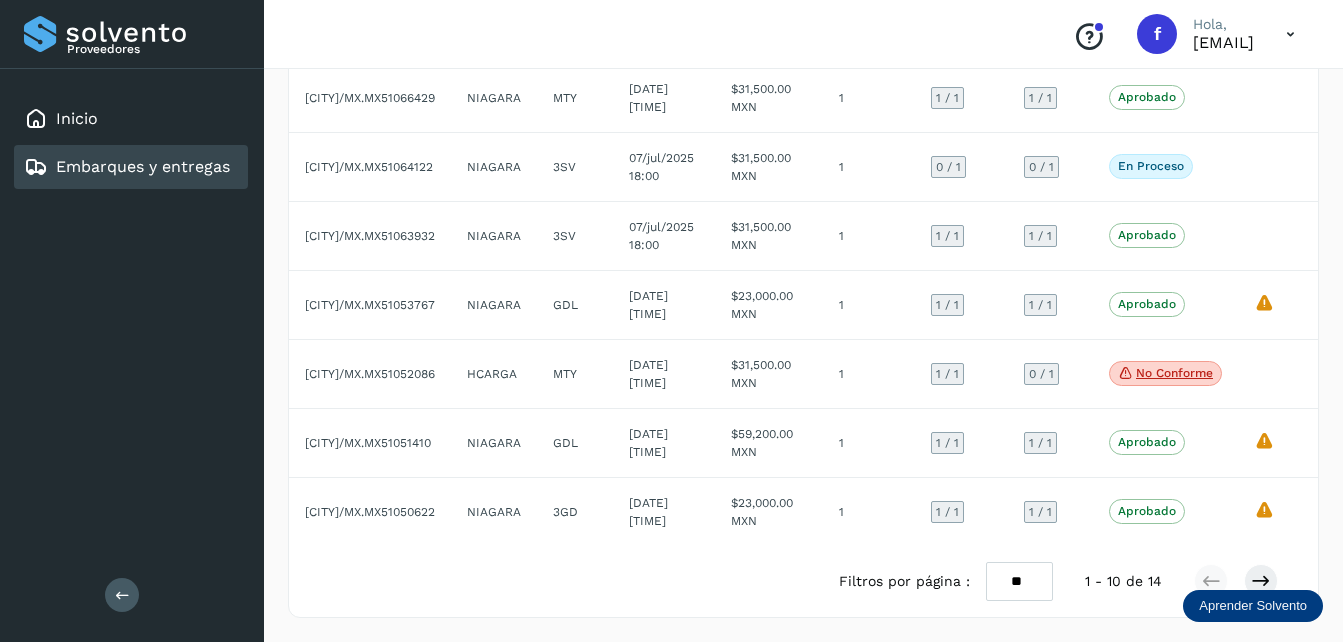 scroll, scrollTop: 415, scrollLeft: 0, axis: vertical 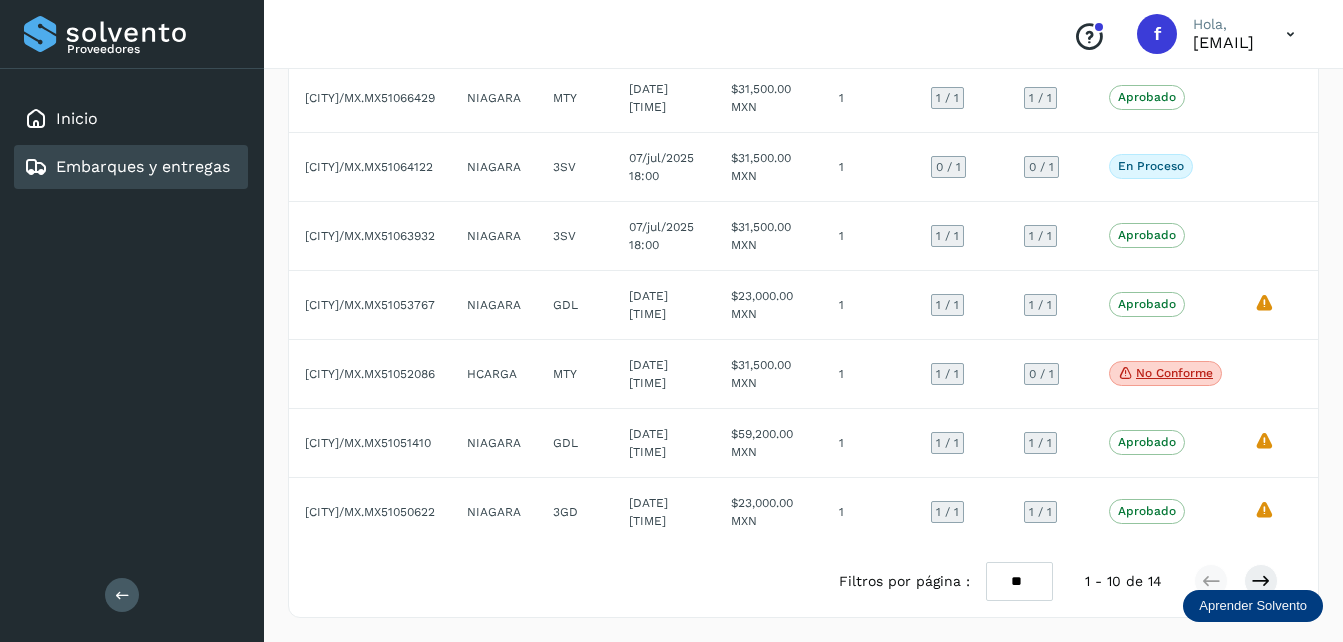 select on "**" 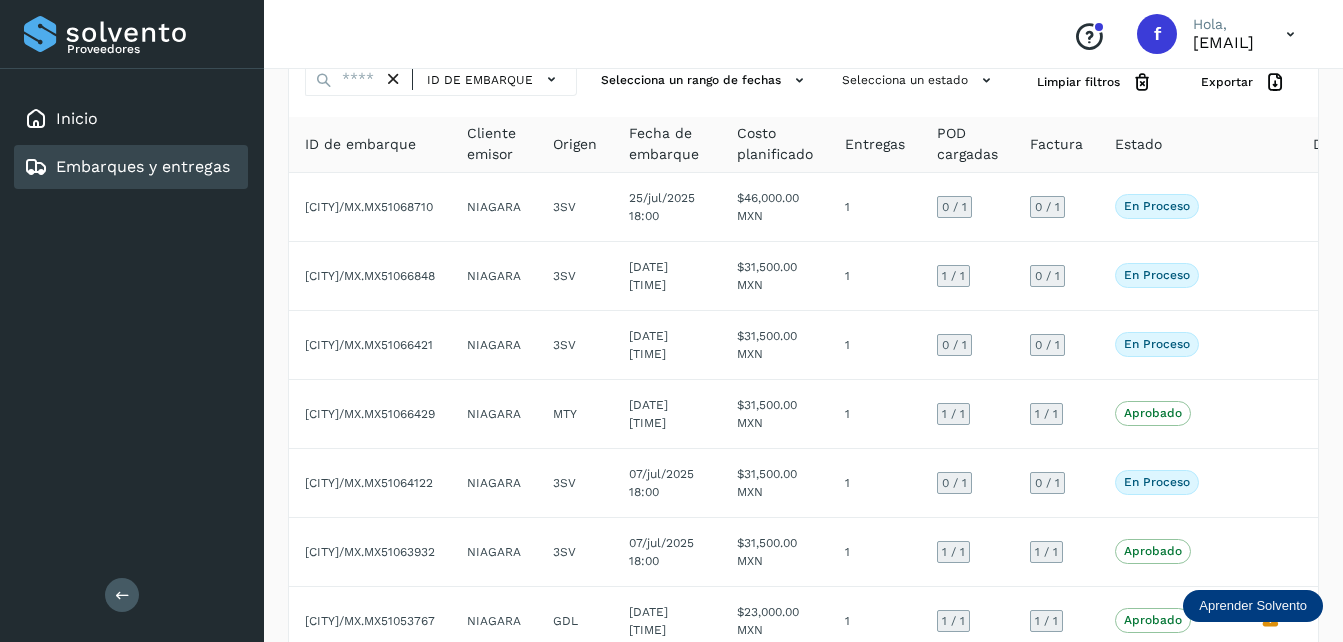 scroll, scrollTop: 0, scrollLeft: 0, axis: both 